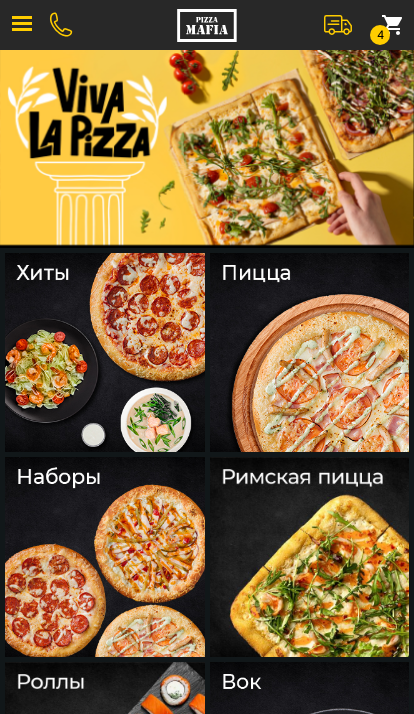 scroll, scrollTop: 0, scrollLeft: 0, axis: both 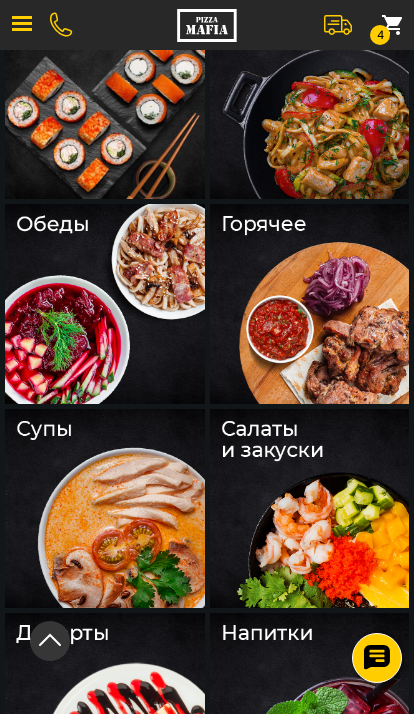 click at bounding box center [310, 509] 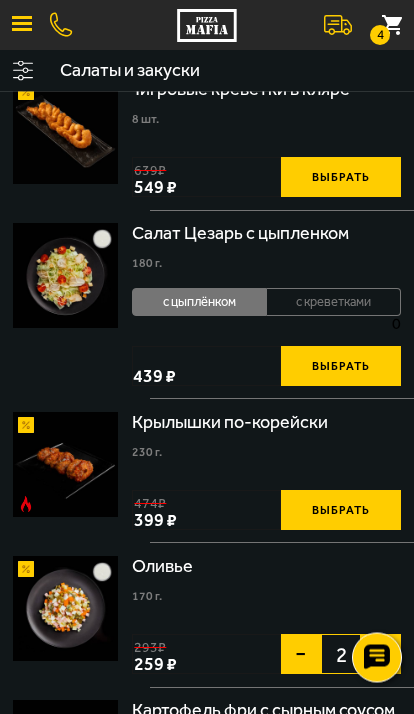 scroll, scrollTop: 0, scrollLeft: 0, axis: both 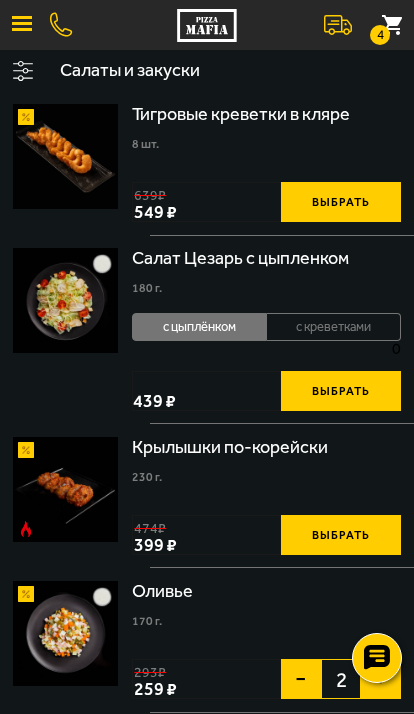 click on "4" at bounding box center (380, 35) 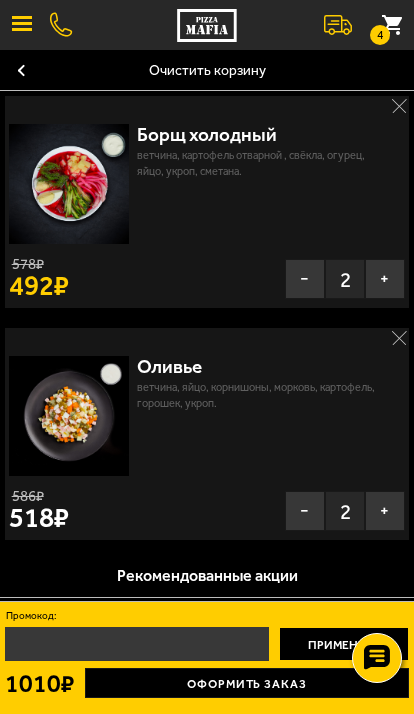 click on "Оформить заказ" at bounding box center (247, 683) 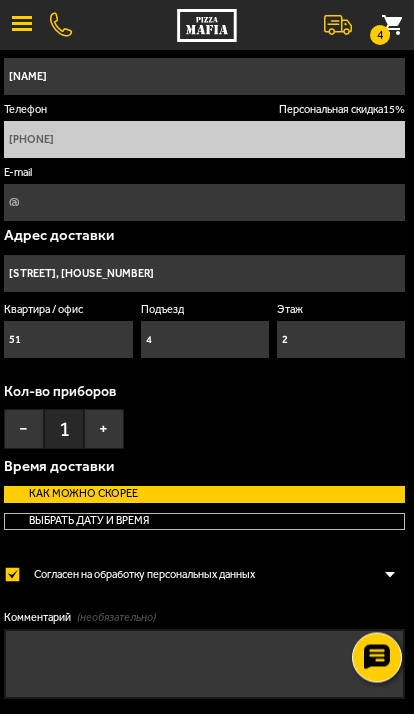 scroll, scrollTop: 63, scrollLeft: 0, axis: vertical 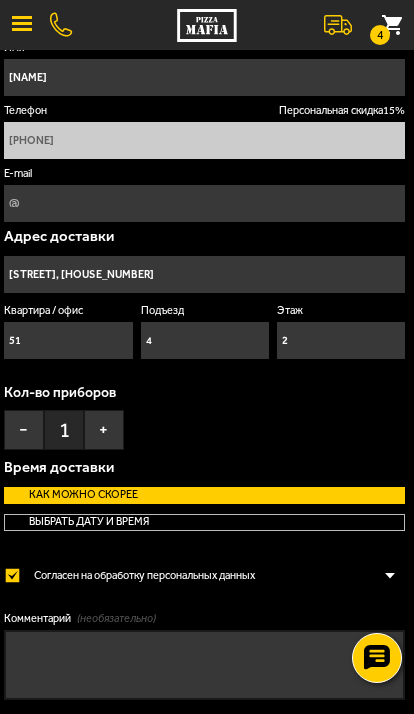 click on "+" at bounding box center (104, 430) 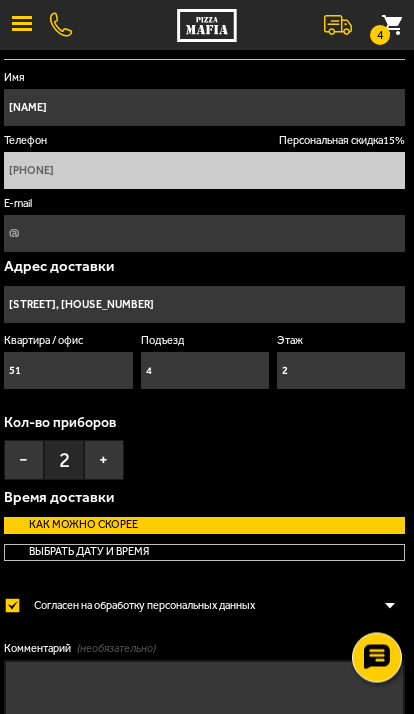scroll, scrollTop: 12, scrollLeft: 0, axis: vertical 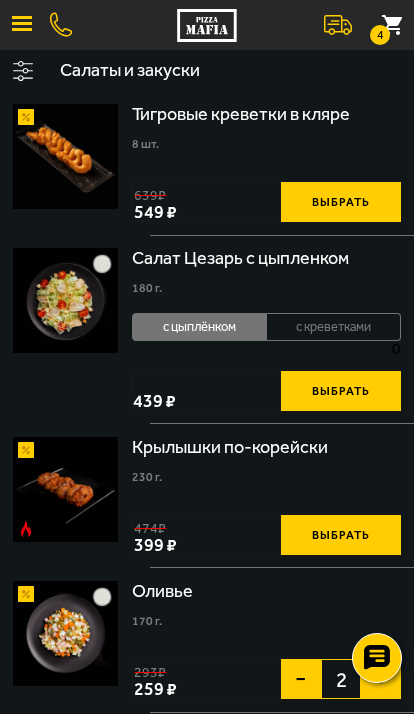 click on "4" at bounding box center [392, 25] 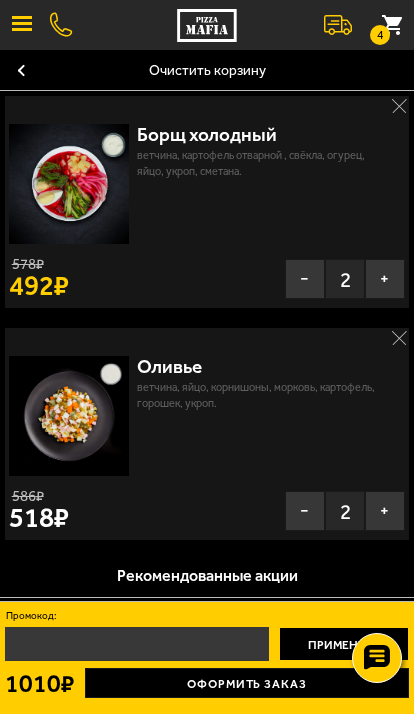 click on "−" at bounding box center (305, 511) 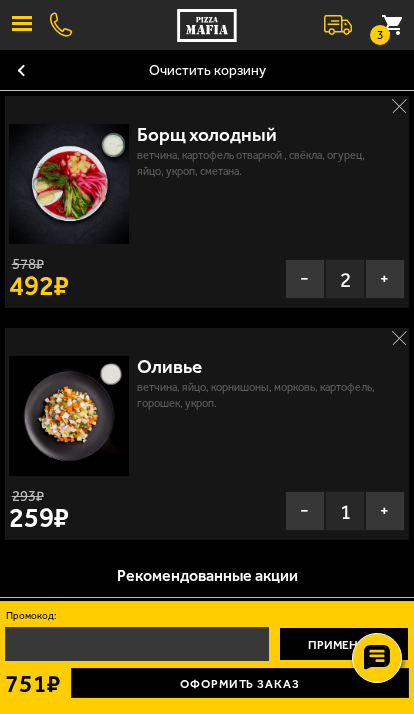 click on "−" at bounding box center (305, 279) 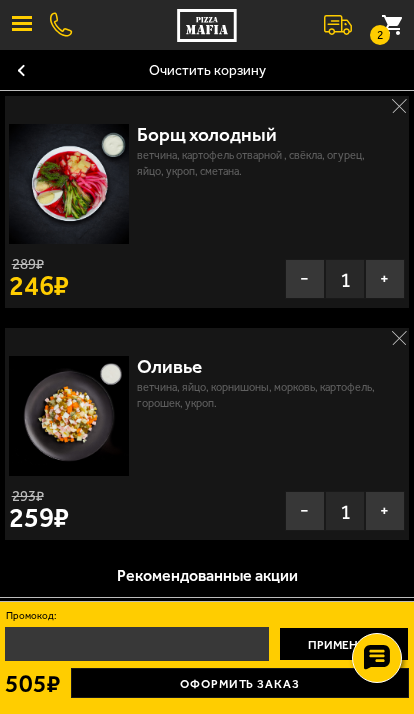 click on "+" at bounding box center (385, 511) 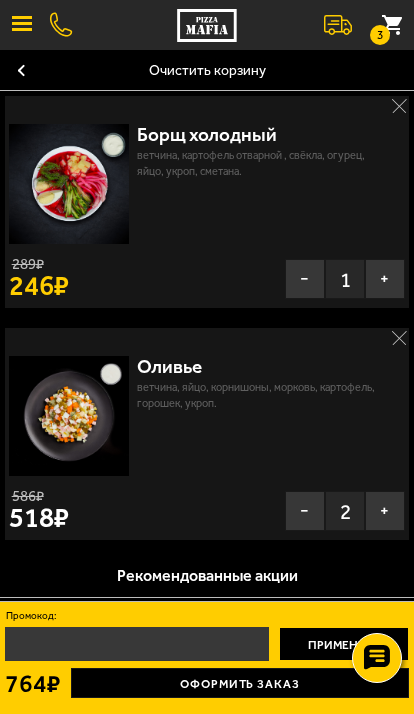 click on "−" at bounding box center (305, 511) 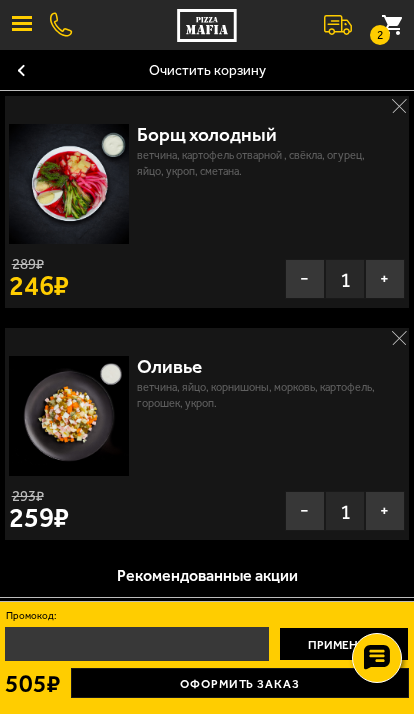 click on "+" at bounding box center (385, 511) 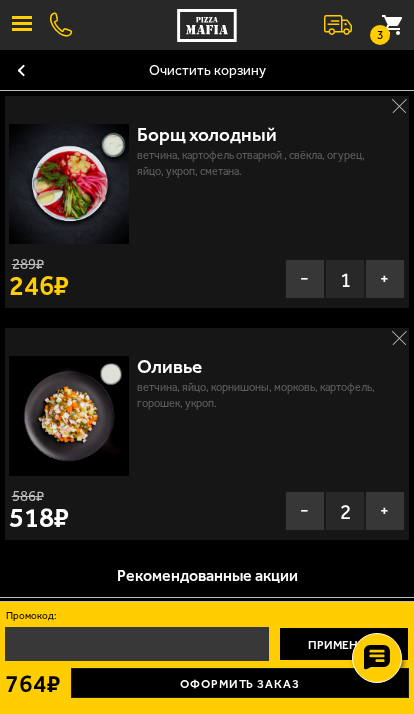 click on "+" at bounding box center (385, 279) 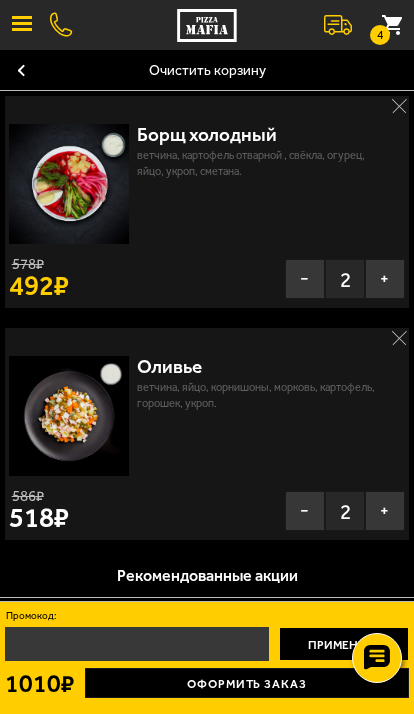 click on "−" at bounding box center (305, 511) 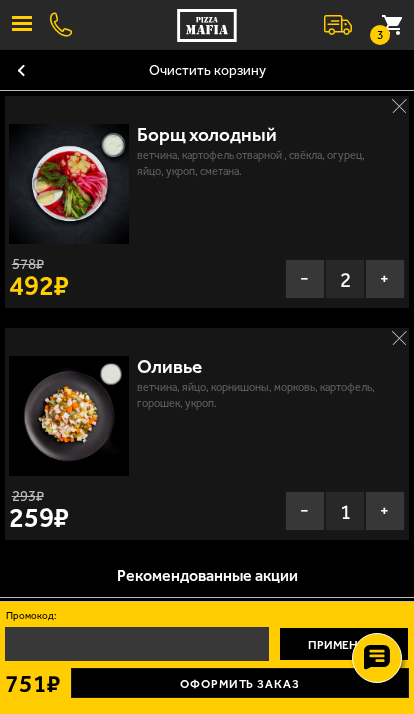 click at bounding box center (22, 25) 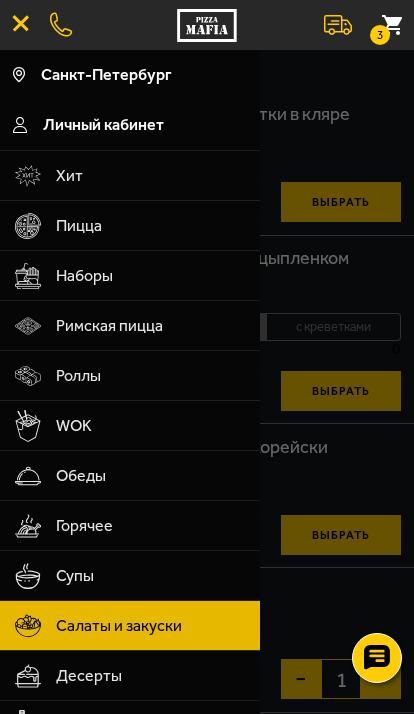 click on "Салаты и закуски" at bounding box center (151, 626) 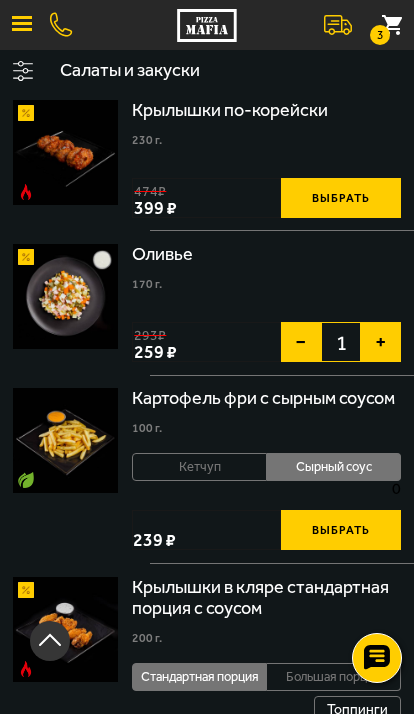 scroll, scrollTop: 336, scrollLeft: 0, axis: vertical 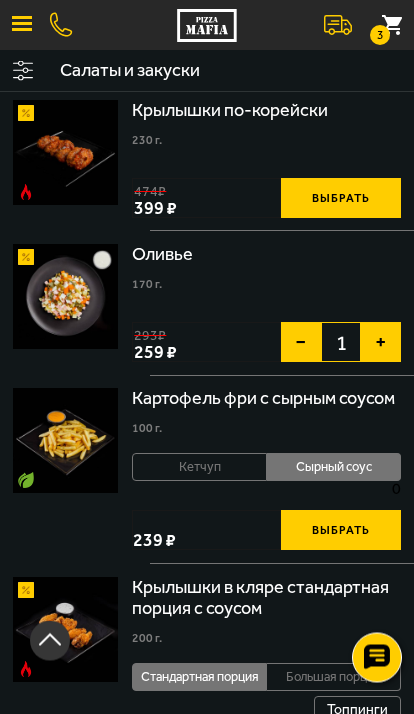click on "3" at bounding box center (392, 25) 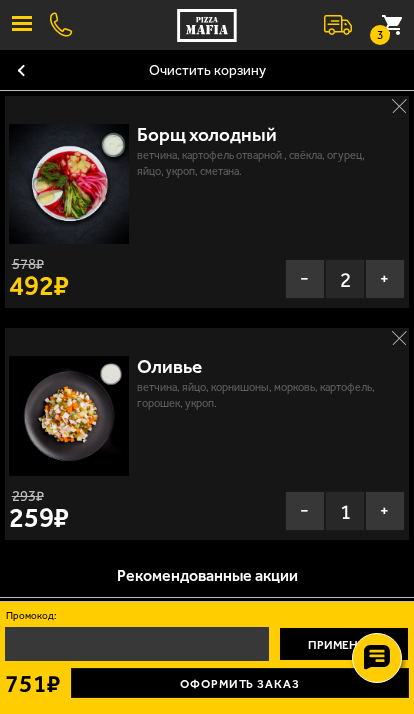 click on "+" at bounding box center [385, 511] 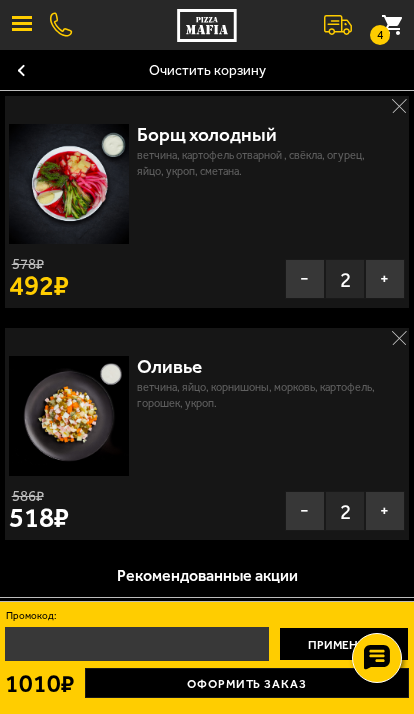 click on "−" at bounding box center [305, 511] 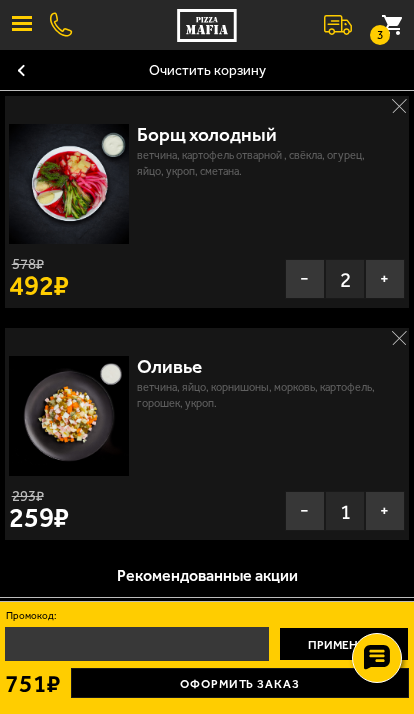 scroll, scrollTop: 0, scrollLeft: 0, axis: both 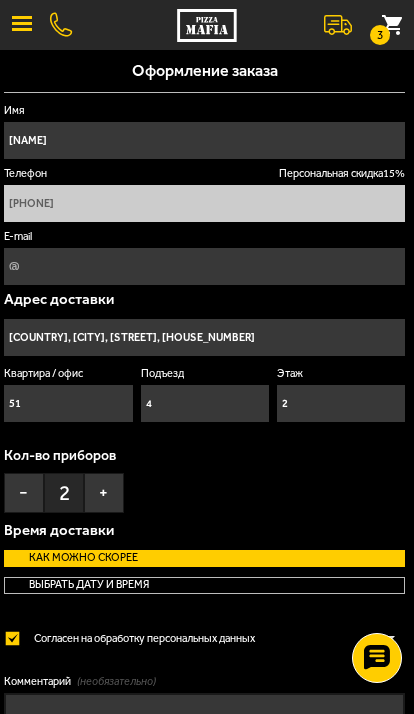 type on "проспект Большевиков, 61к2" 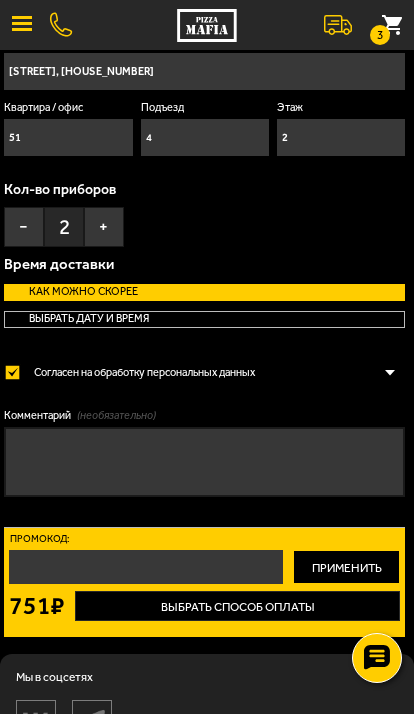 scroll, scrollTop: 291, scrollLeft: 0, axis: vertical 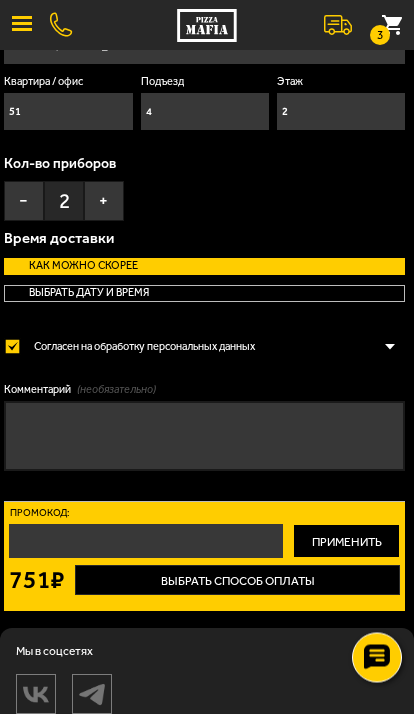 click on "Выбрать способ оплаты" at bounding box center [237, 581] 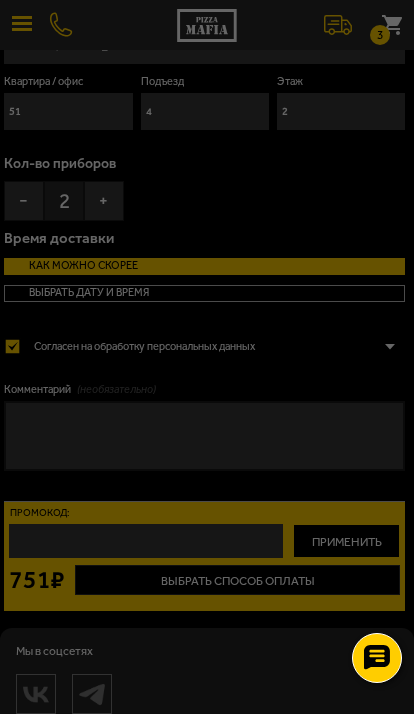 scroll, scrollTop: 0, scrollLeft: 0, axis: both 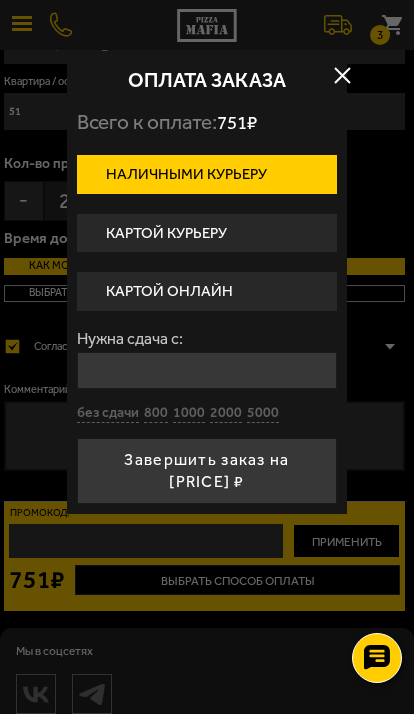 click on "Нужна сдача с:" at bounding box center (207, 370) 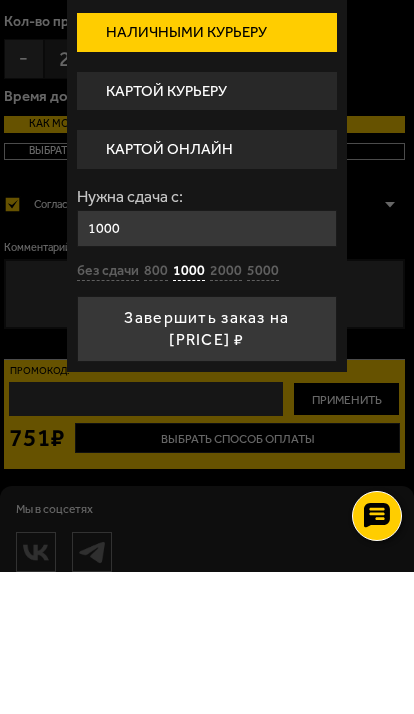 type on "1000" 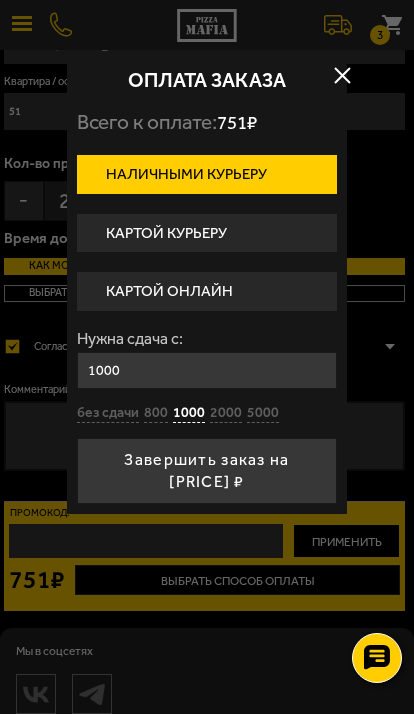 click at bounding box center [342, 75] 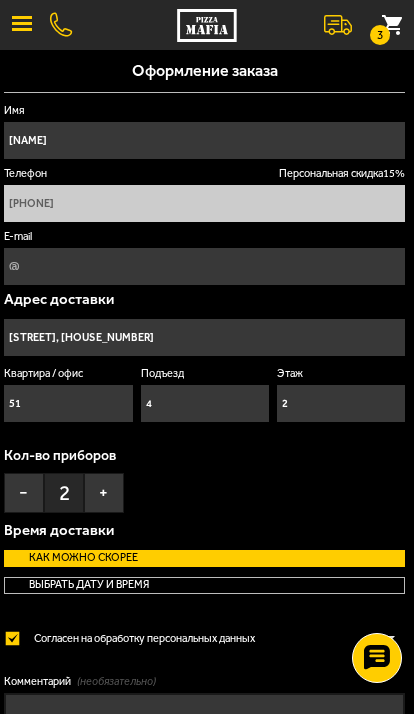 scroll, scrollTop: 292, scrollLeft: 0, axis: vertical 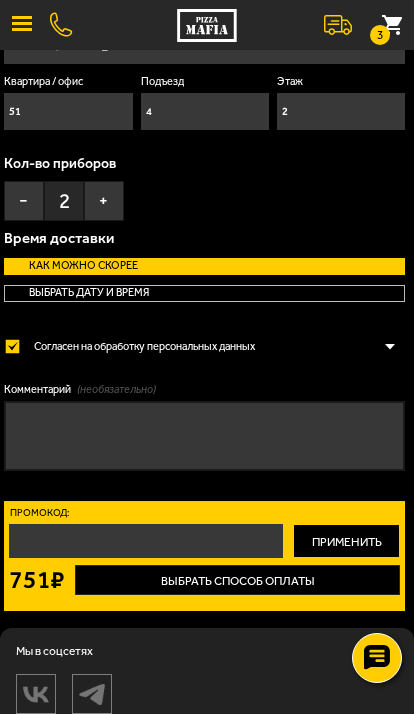 click on "Комментарий   (необязательно)" at bounding box center (204, 436) 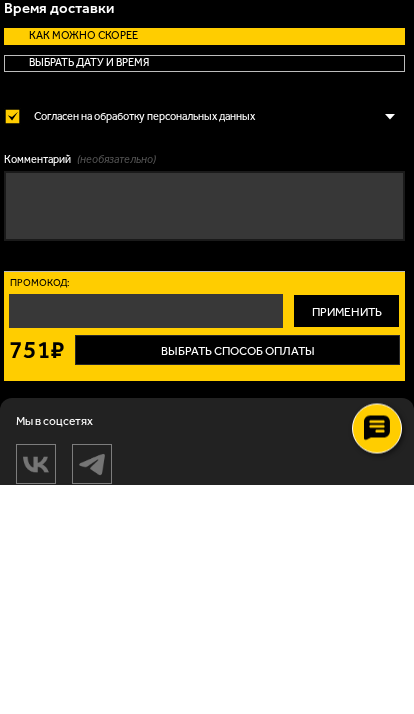 scroll, scrollTop: 410, scrollLeft: 0, axis: vertical 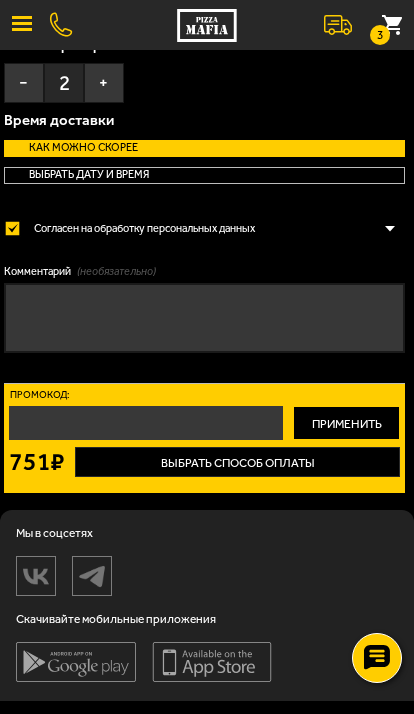 click on "Комментарий   (необязательно)" at bounding box center (204, 318) 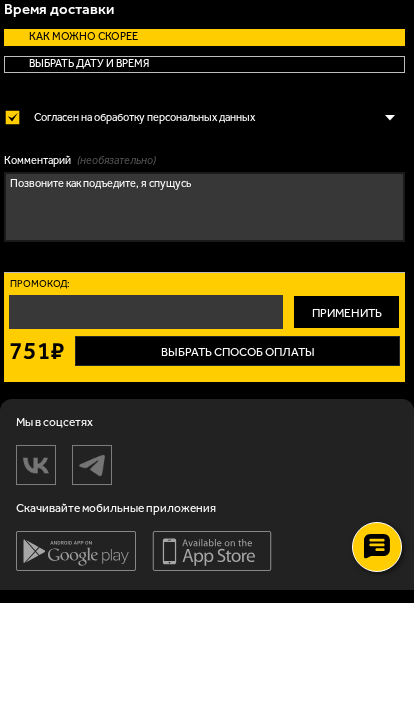 type on "Позвоните как подъедите, я спущусь" 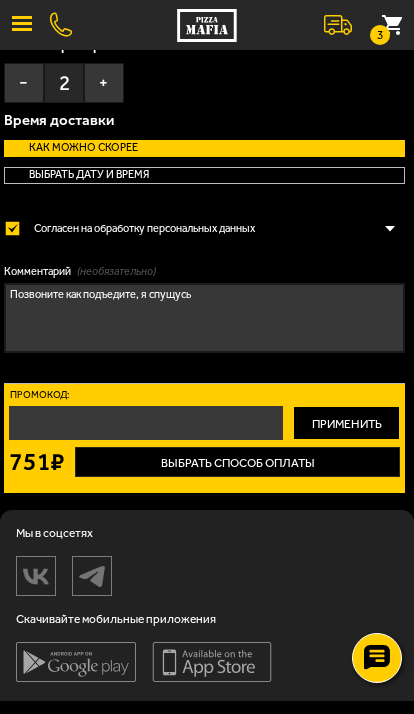 click on "Позвоните как подъедите, я спущусь" at bounding box center (204, 318) 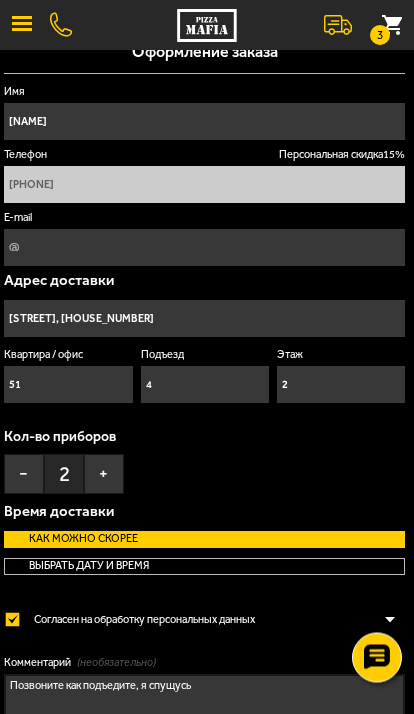 scroll, scrollTop: 0, scrollLeft: 0, axis: both 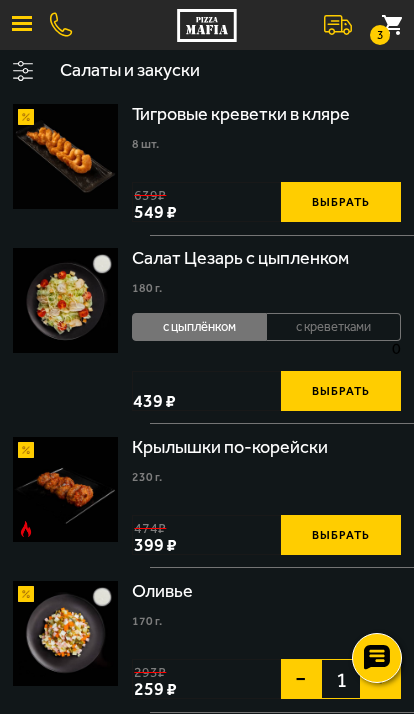 click on "3" at bounding box center (380, 35) 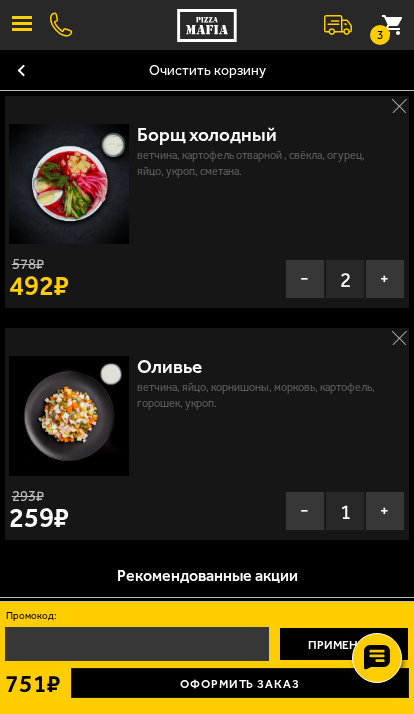 click on "+" at bounding box center (385, 511) 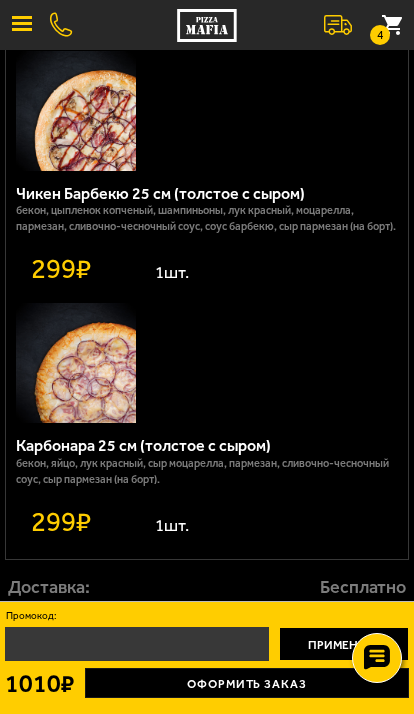 scroll, scrollTop: 1243, scrollLeft: 0, axis: vertical 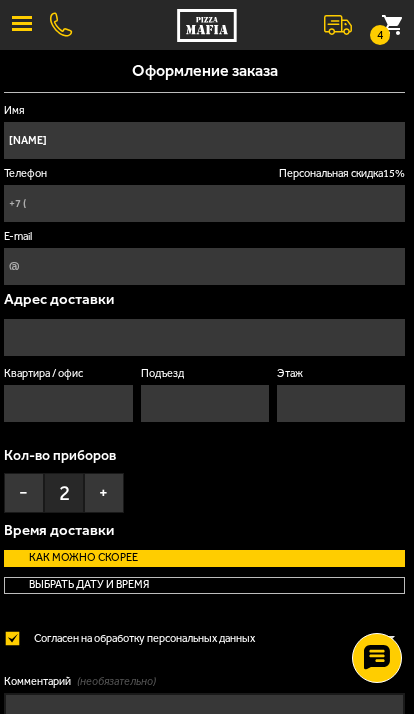 type on "+7 (981) 852-41-59" 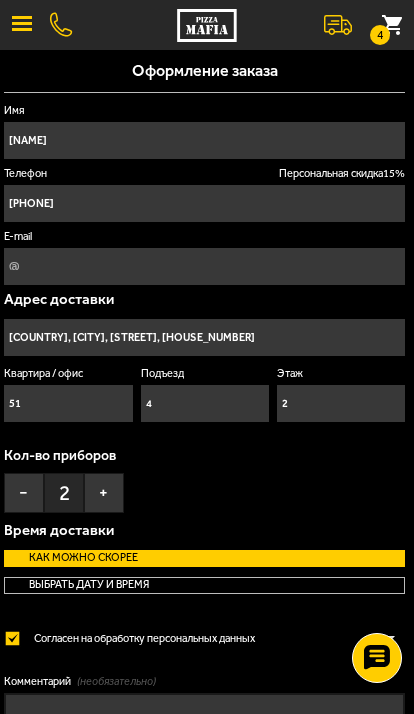 type on "проспект Большевиков, 61к2" 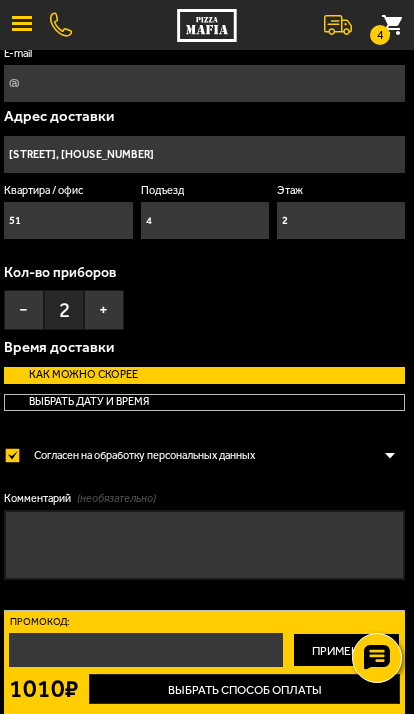 scroll, scrollTop: 191, scrollLeft: 0, axis: vertical 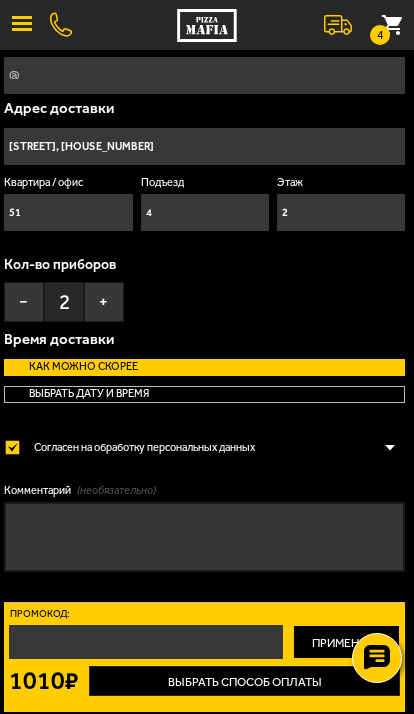 click on "Выбрать способ оплаты" at bounding box center (244, 681) 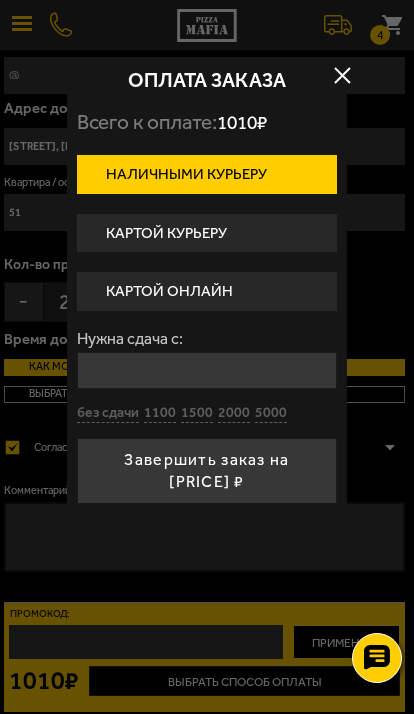click on "Наличными курьеру" at bounding box center (207, 174) 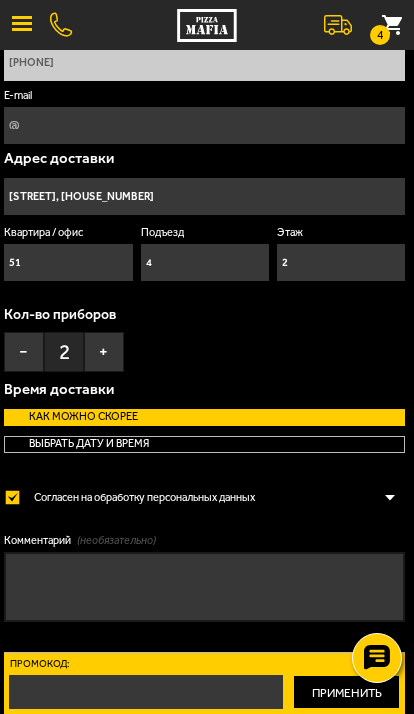 scroll, scrollTop: 0, scrollLeft: 0, axis: both 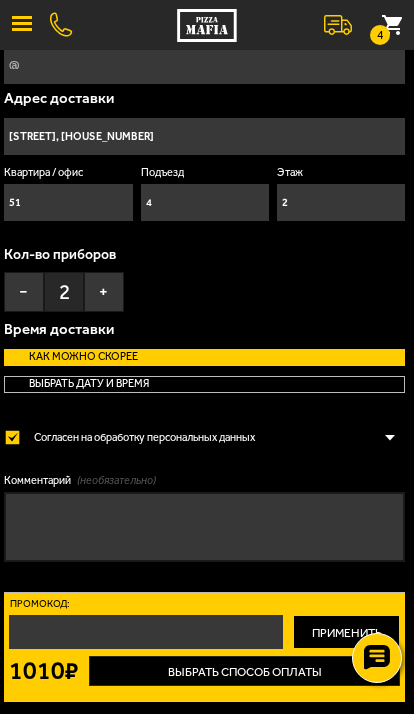 click on "Комментарий   (необязательно)" at bounding box center (204, 527) 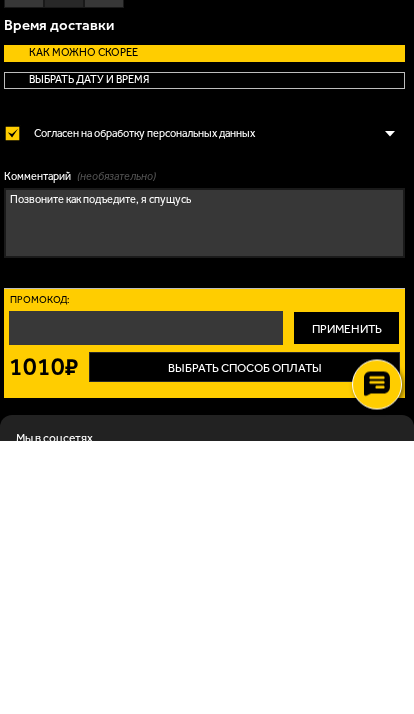 type on "Позвоните как подъедите, я спущусь" 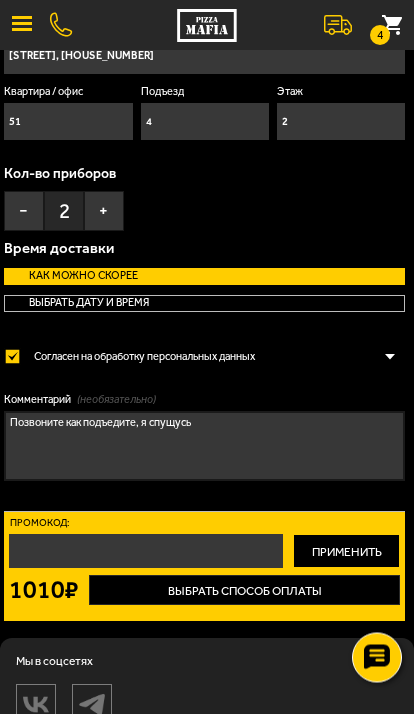scroll, scrollTop: 293, scrollLeft: 0, axis: vertical 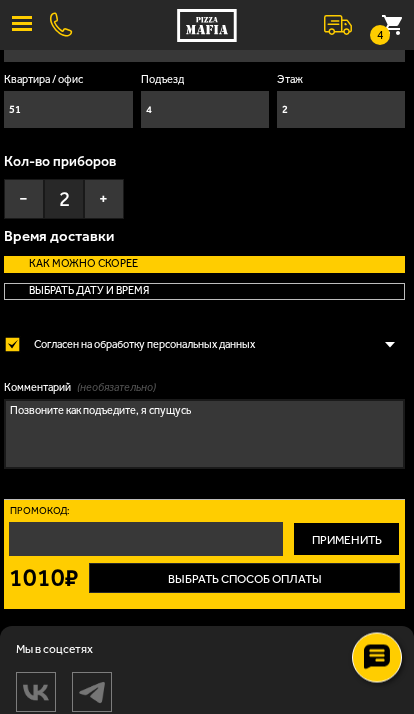click on "Выбрать способ оплаты" at bounding box center [244, 579] 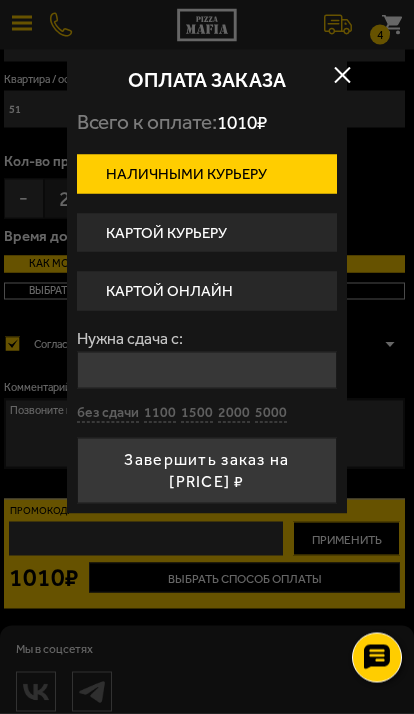 scroll, scrollTop: 0, scrollLeft: 0, axis: both 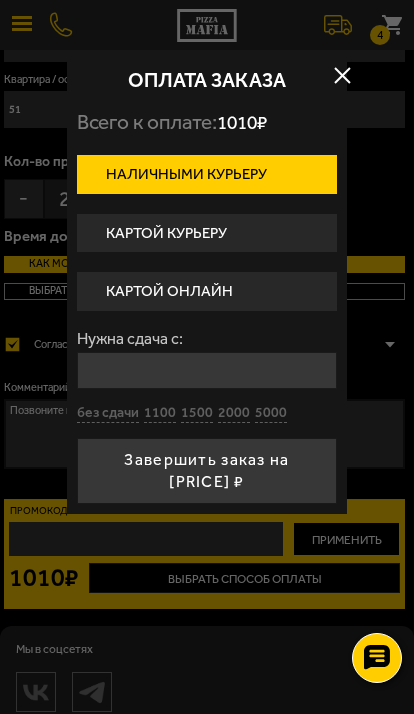 click on "без сдачи" at bounding box center (108, 413) 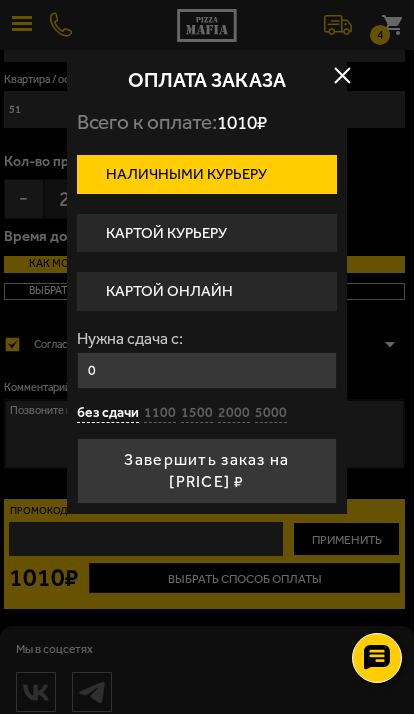 click on "Завершить заказ на 1010 ₽" at bounding box center [207, 471] 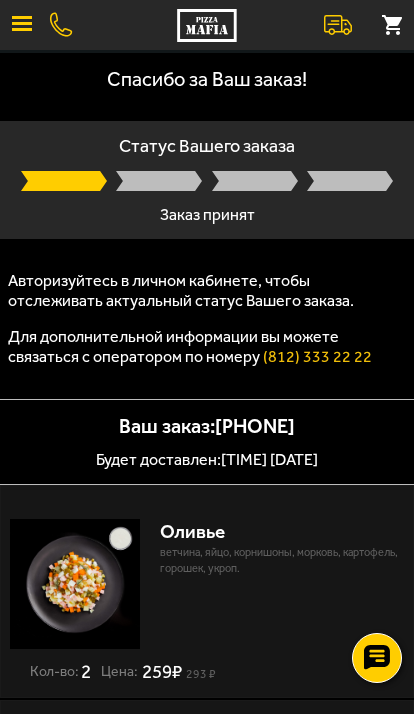 scroll, scrollTop: 0, scrollLeft: 0, axis: both 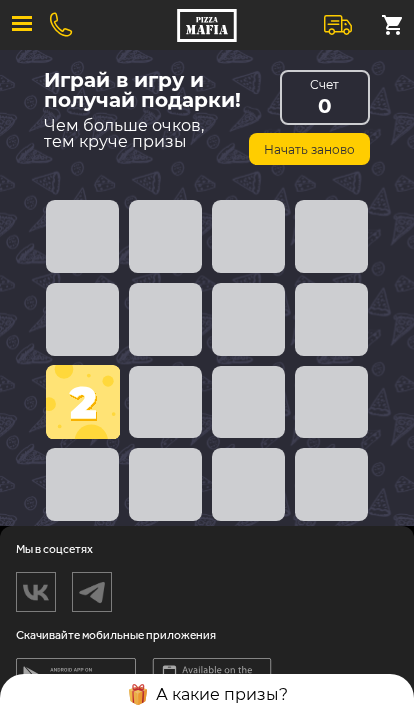 click at bounding box center (22, 25) 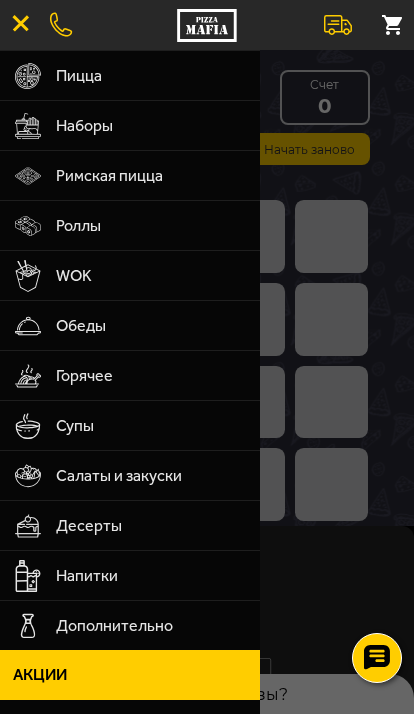 scroll, scrollTop: 55, scrollLeft: 0, axis: vertical 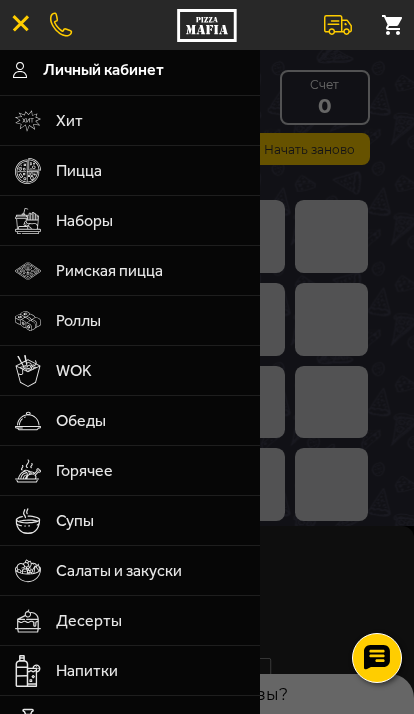 click on "Личный кабинет" at bounding box center [130, 70] 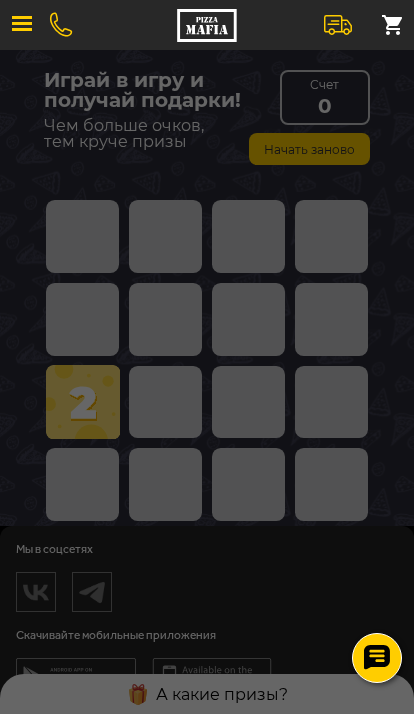 scroll, scrollTop: 0, scrollLeft: 0, axis: both 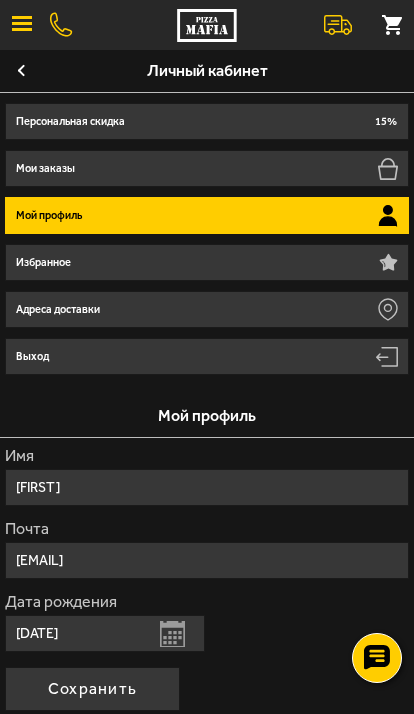 click on "Мои заказы" at bounding box center [207, 168] 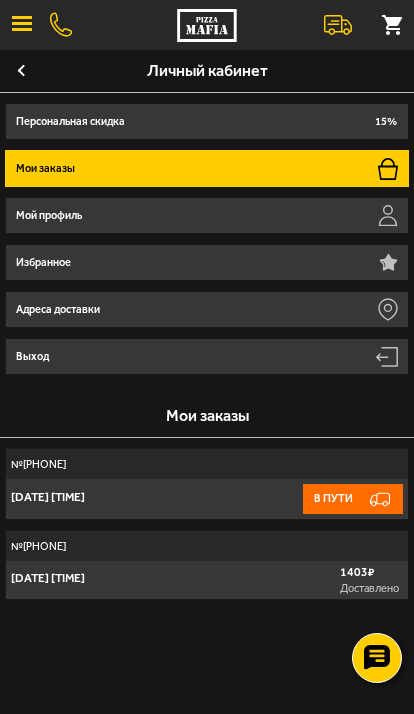 click on "1 августа 2025 г. 22:24 В пути" at bounding box center [207, 499] 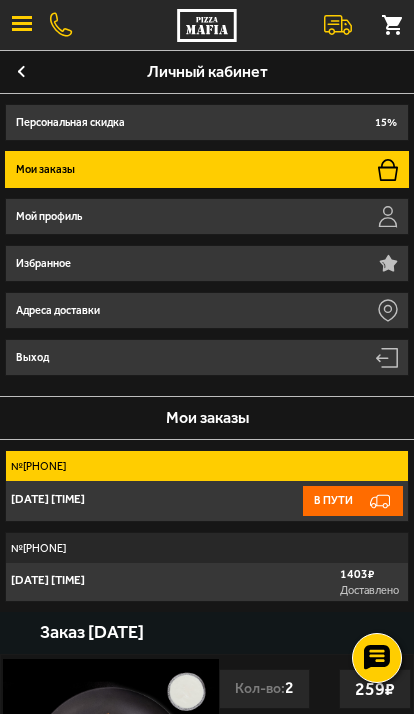 click on "1 августа 2025 г. 22:24 В пути" at bounding box center [207, 501] 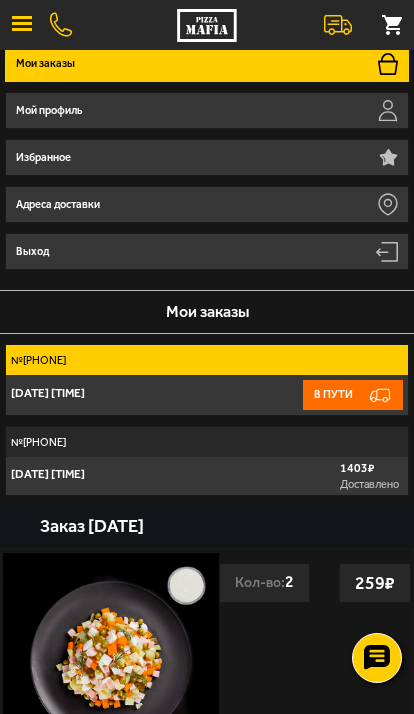 click on "В пути" at bounding box center [353, 395] 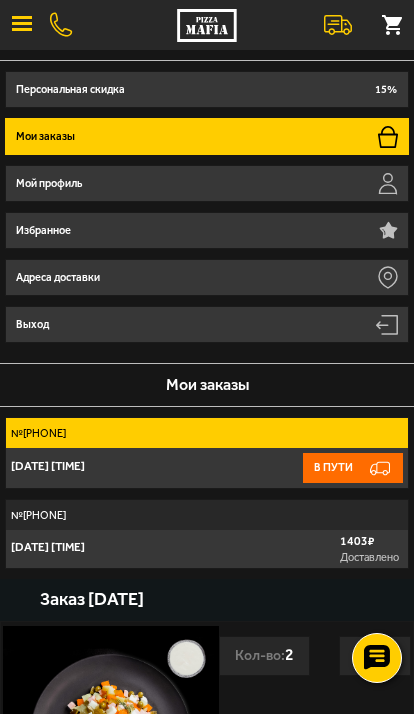 scroll, scrollTop: 0, scrollLeft: 0, axis: both 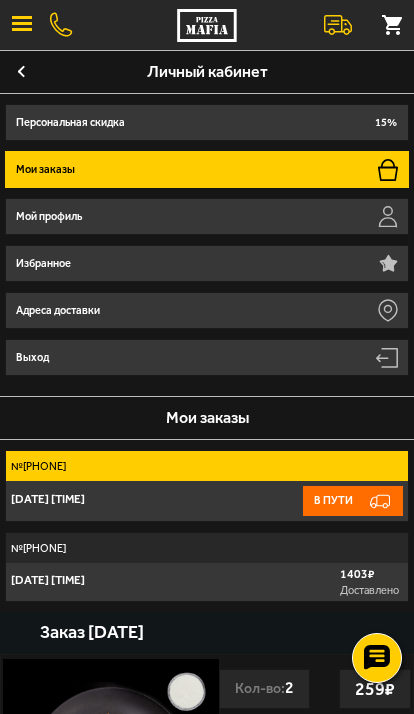 click at bounding box center (22, 25) 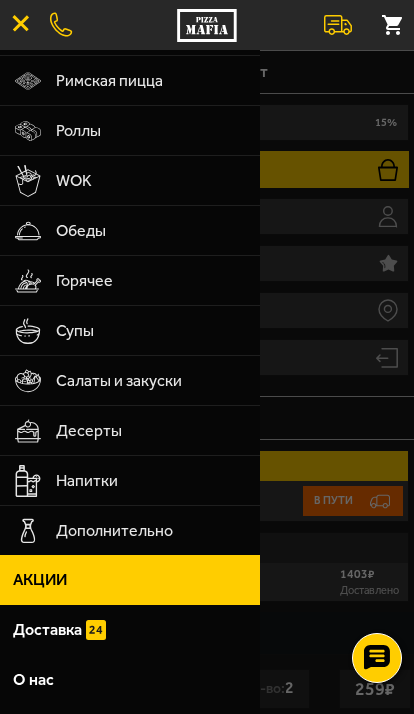 scroll, scrollTop: 251, scrollLeft: 0, axis: vertical 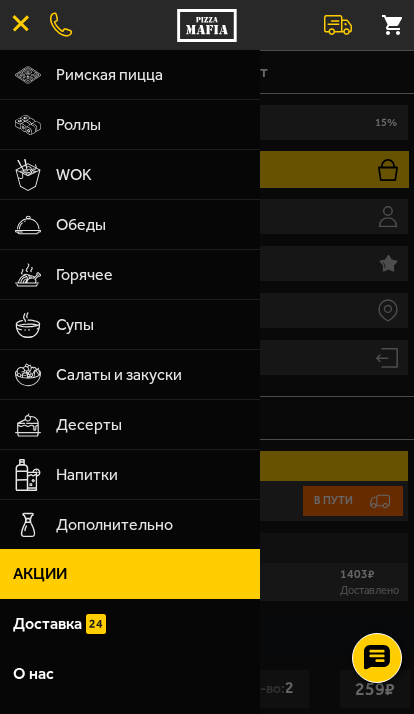 click on "Салаты и закуски" at bounding box center (151, 375) 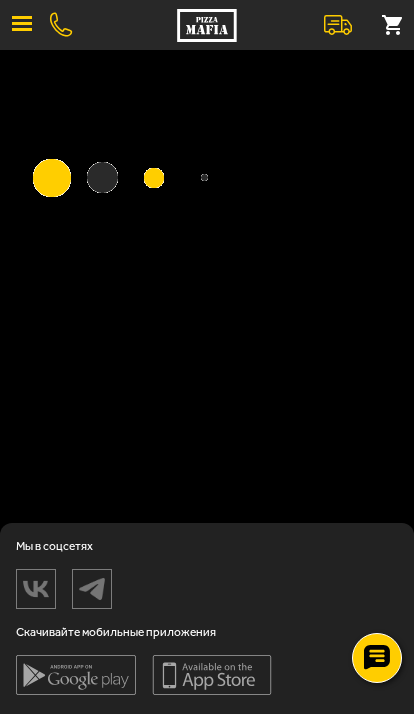 scroll, scrollTop: 0, scrollLeft: 0, axis: both 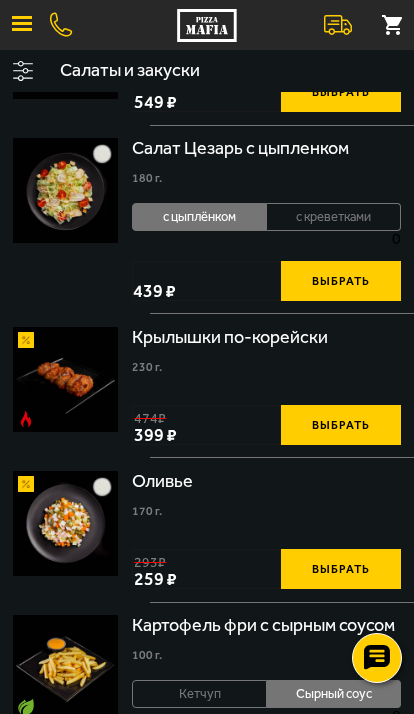 click at bounding box center [65, 190] 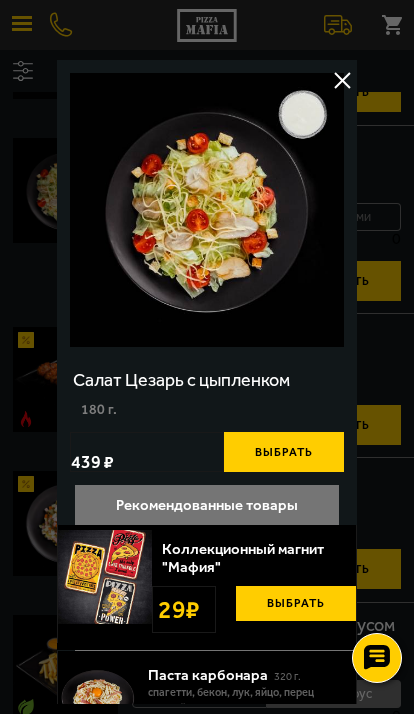 click at bounding box center [342, 80] 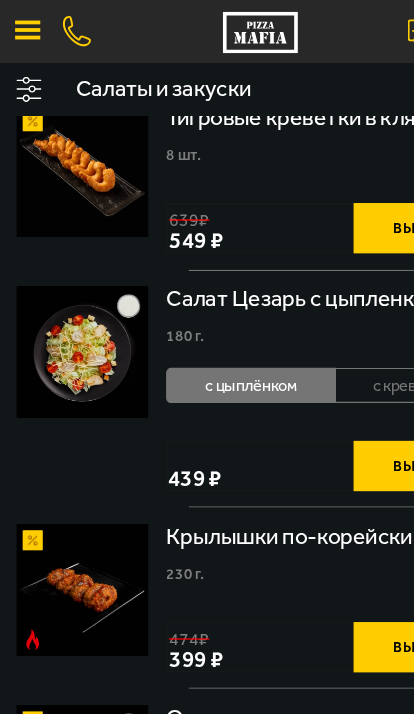scroll, scrollTop: 0, scrollLeft: 0, axis: both 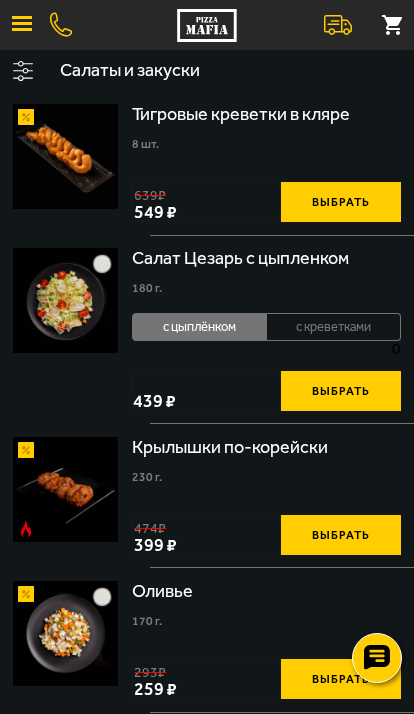 click at bounding box center [22, 25] 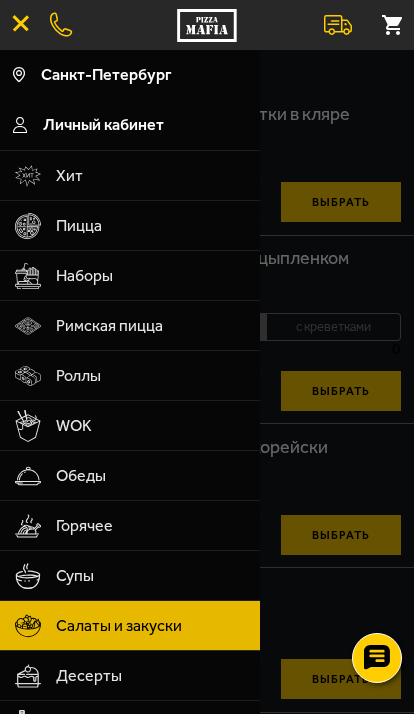 click on "Хит" at bounding box center (151, 176) 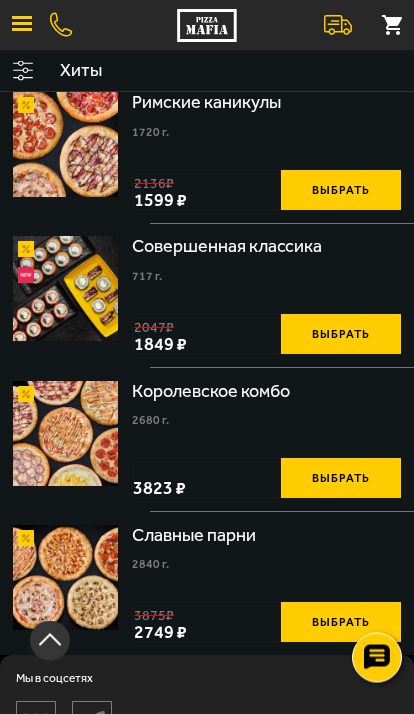 scroll, scrollTop: 2251, scrollLeft: 0, axis: vertical 